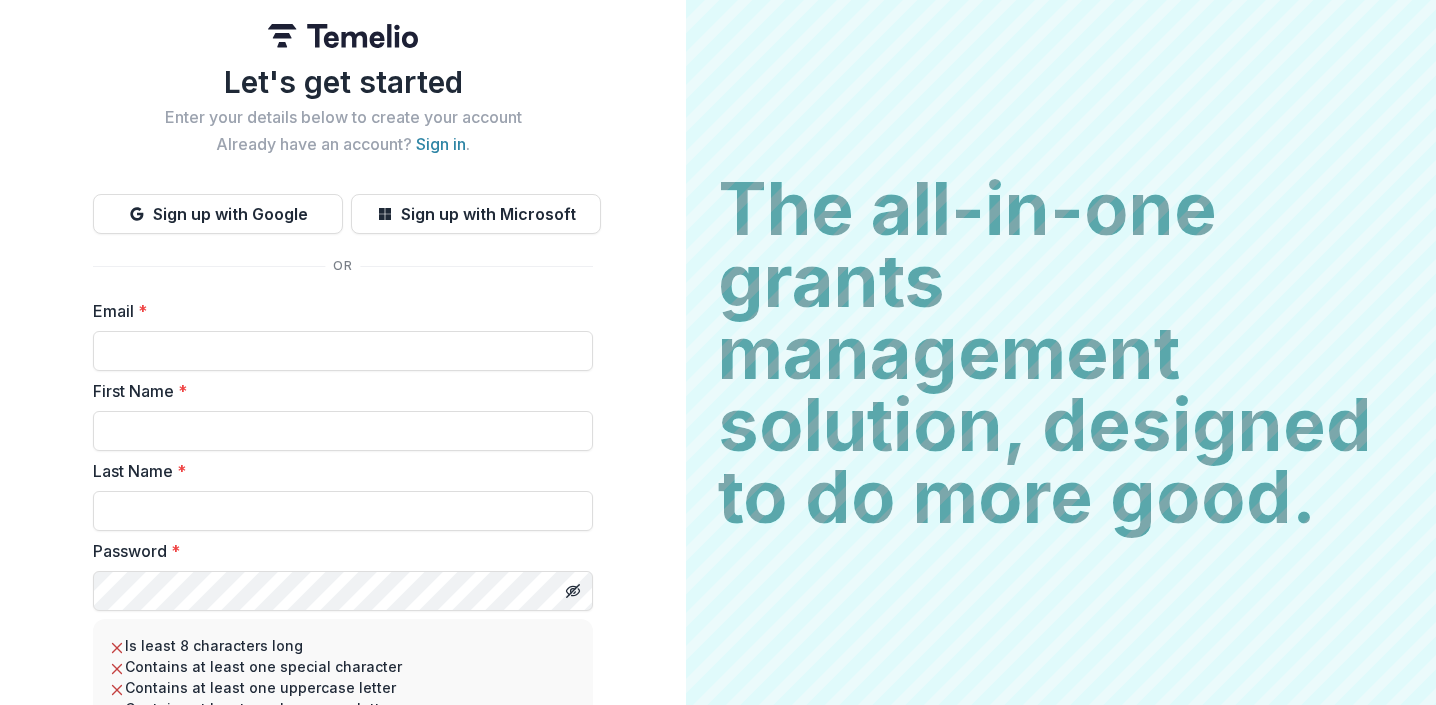 scroll, scrollTop: 0, scrollLeft: 0, axis: both 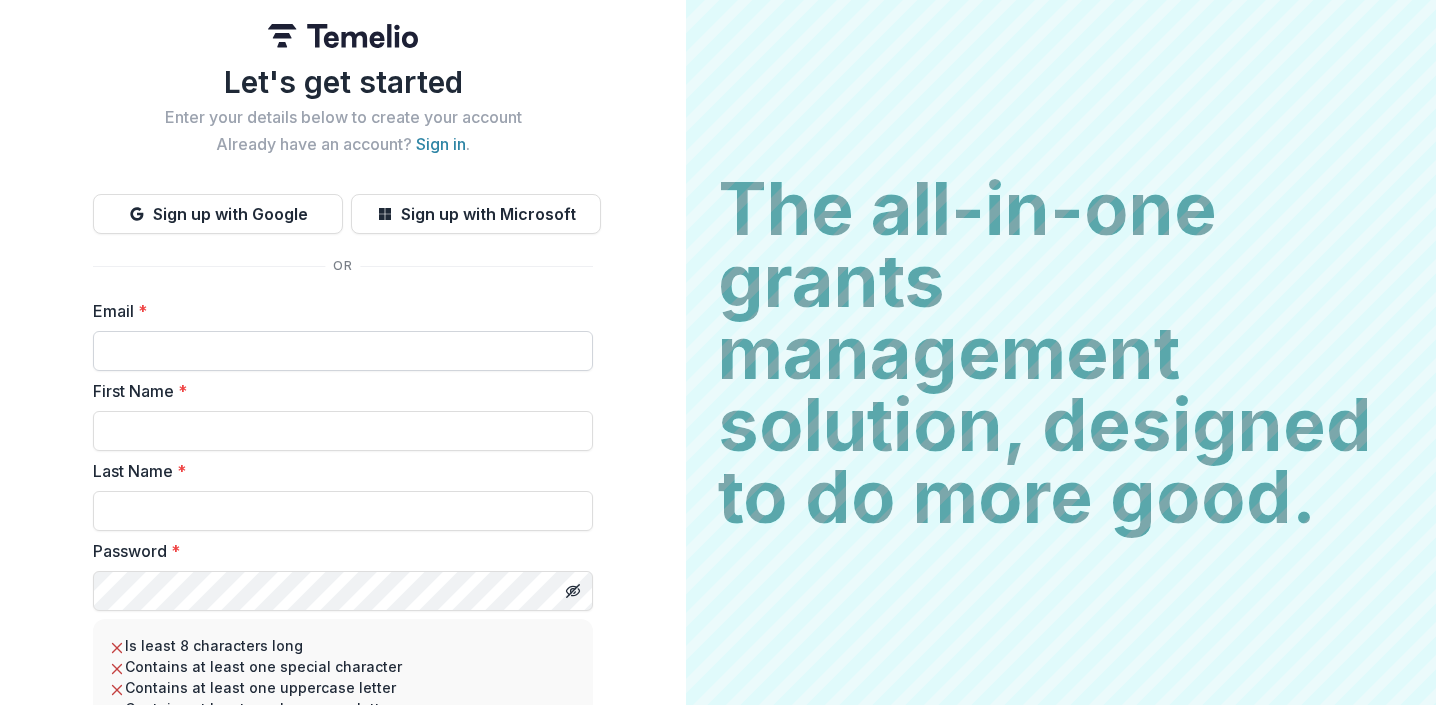 click on "Email *" at bounding box center (343, 351) 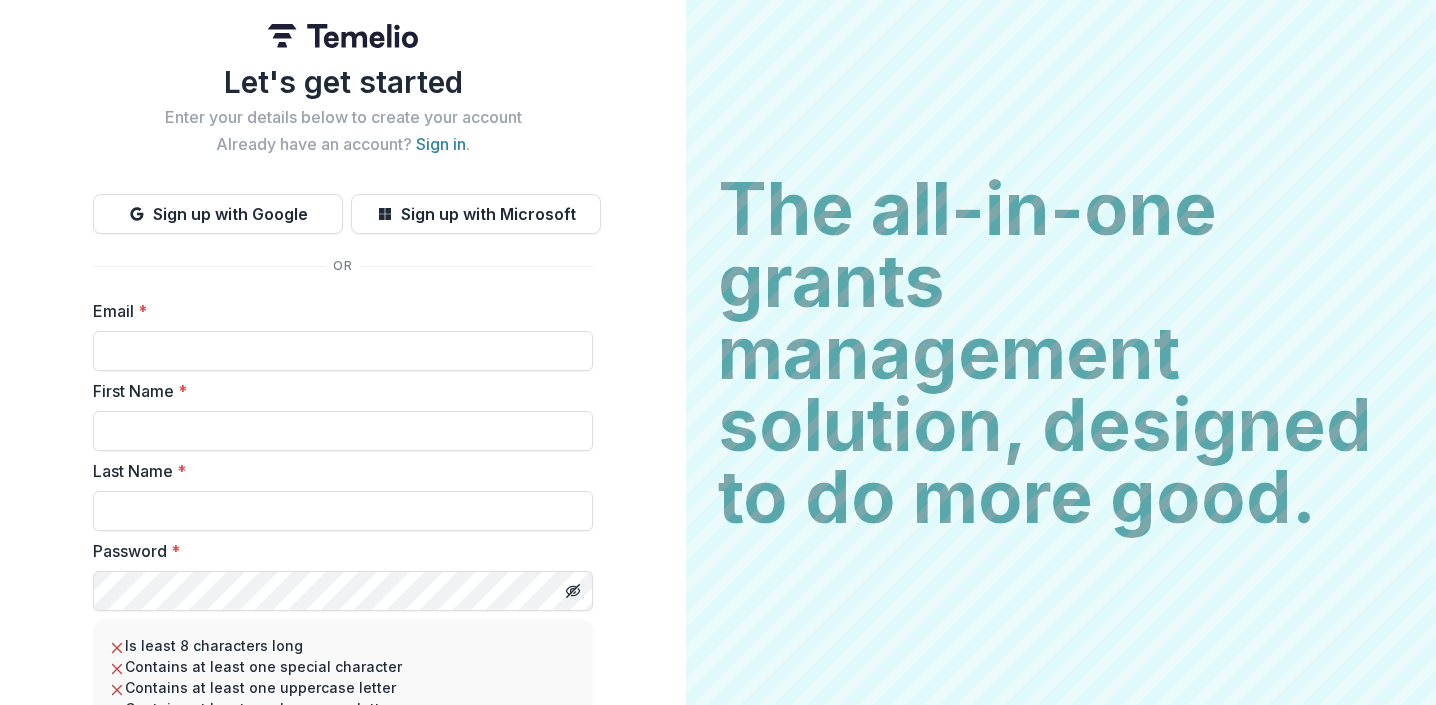 type on "**********" 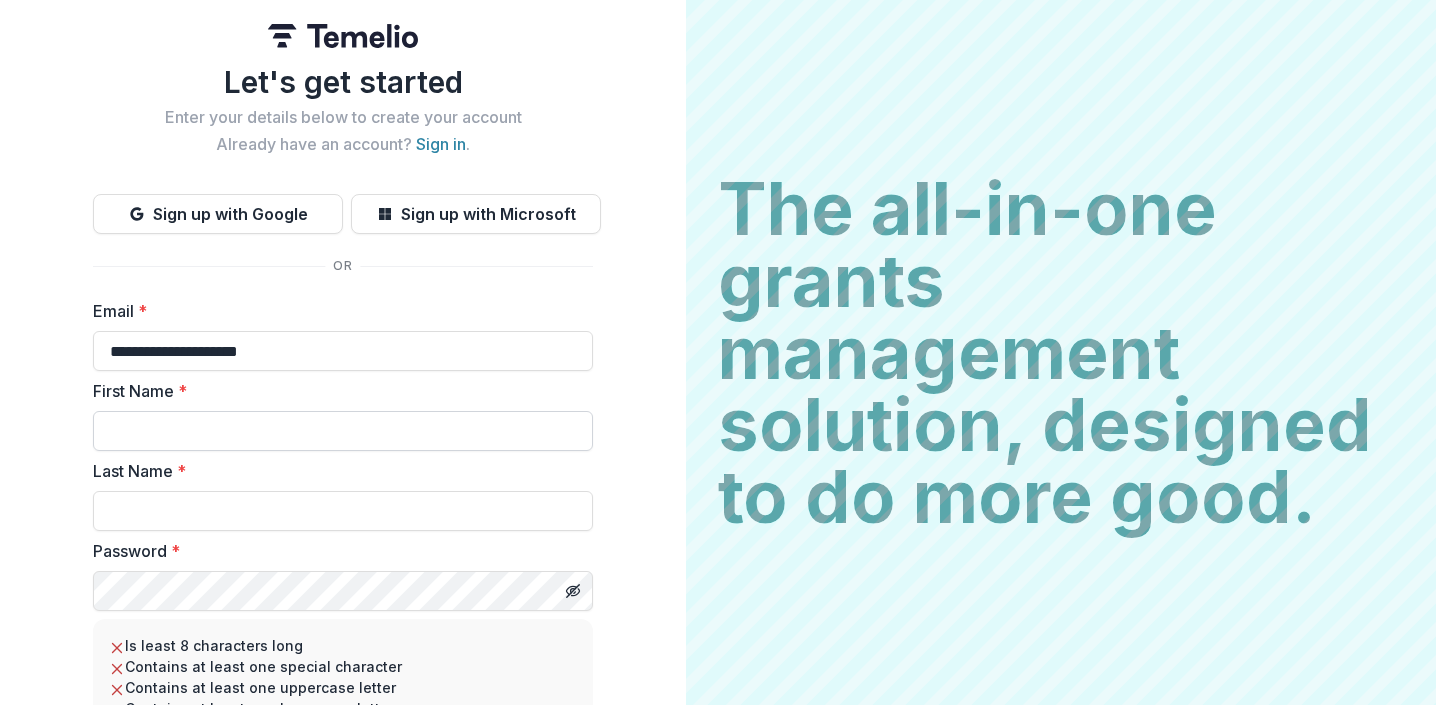 click on "First Name *" at bounding box center [343, 431] 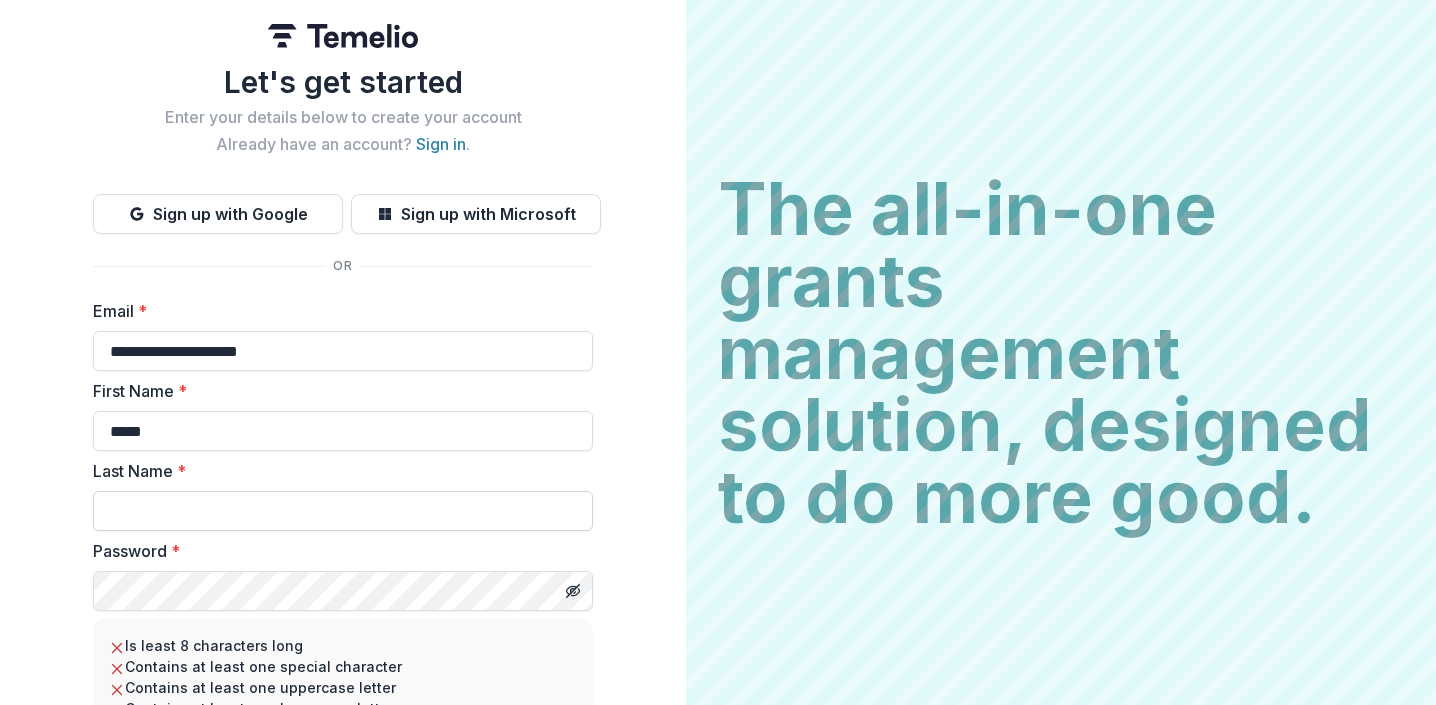 type on "*****" 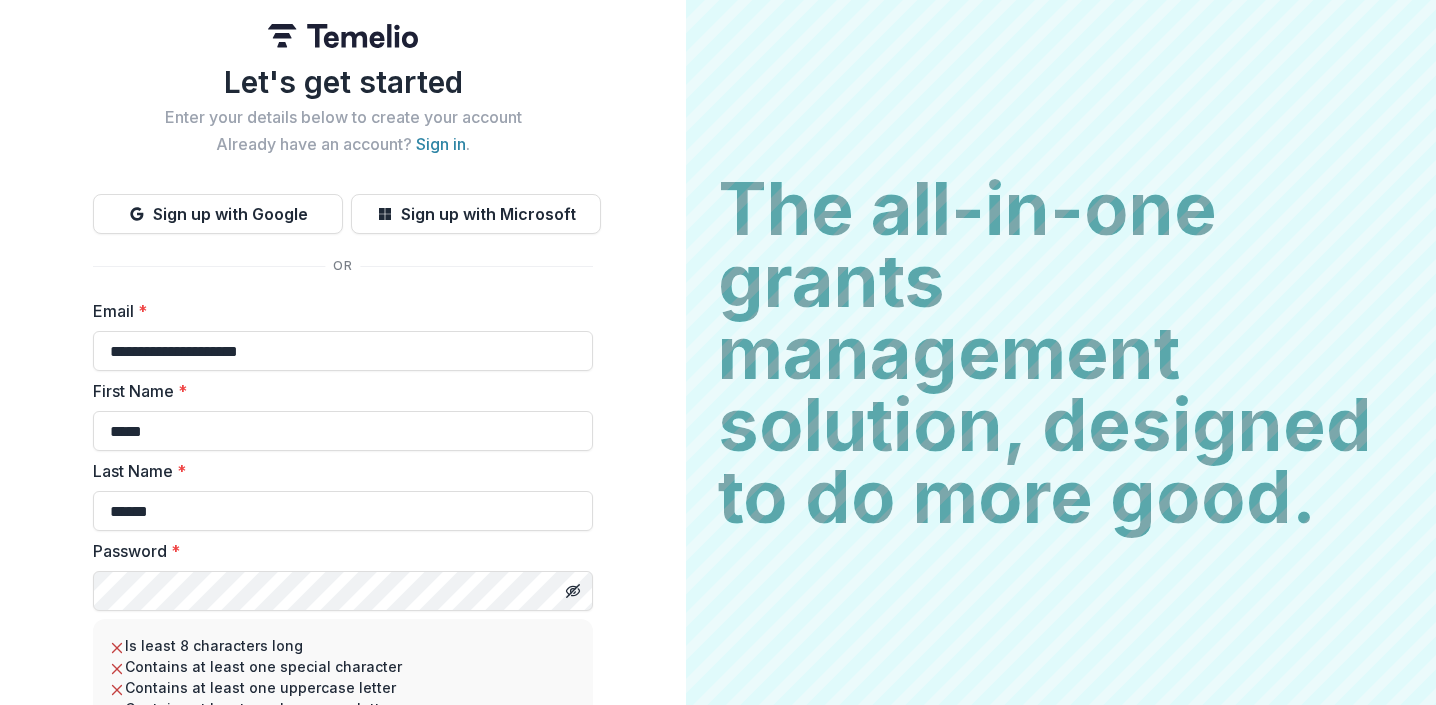 type on "******" 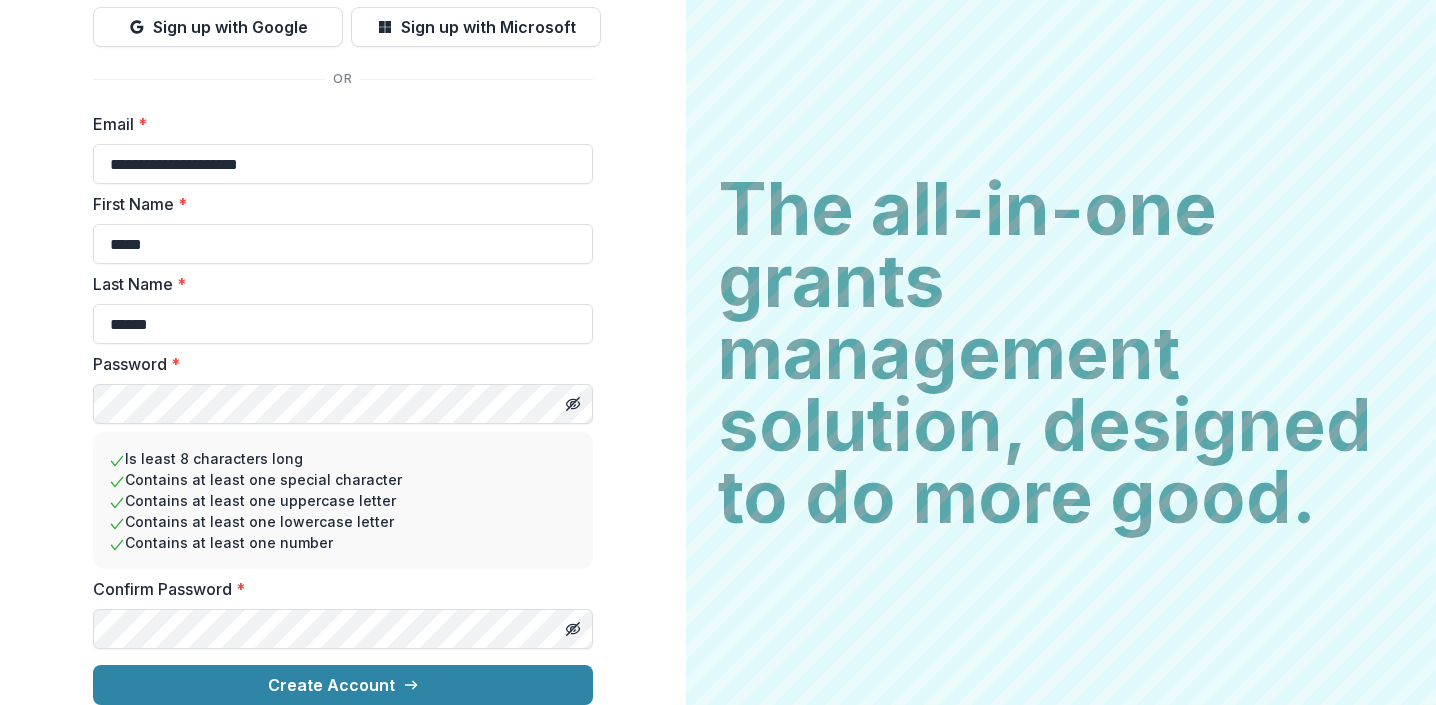 scroll, scrollTop: 203, scrollLeft: 0, axis: vertical 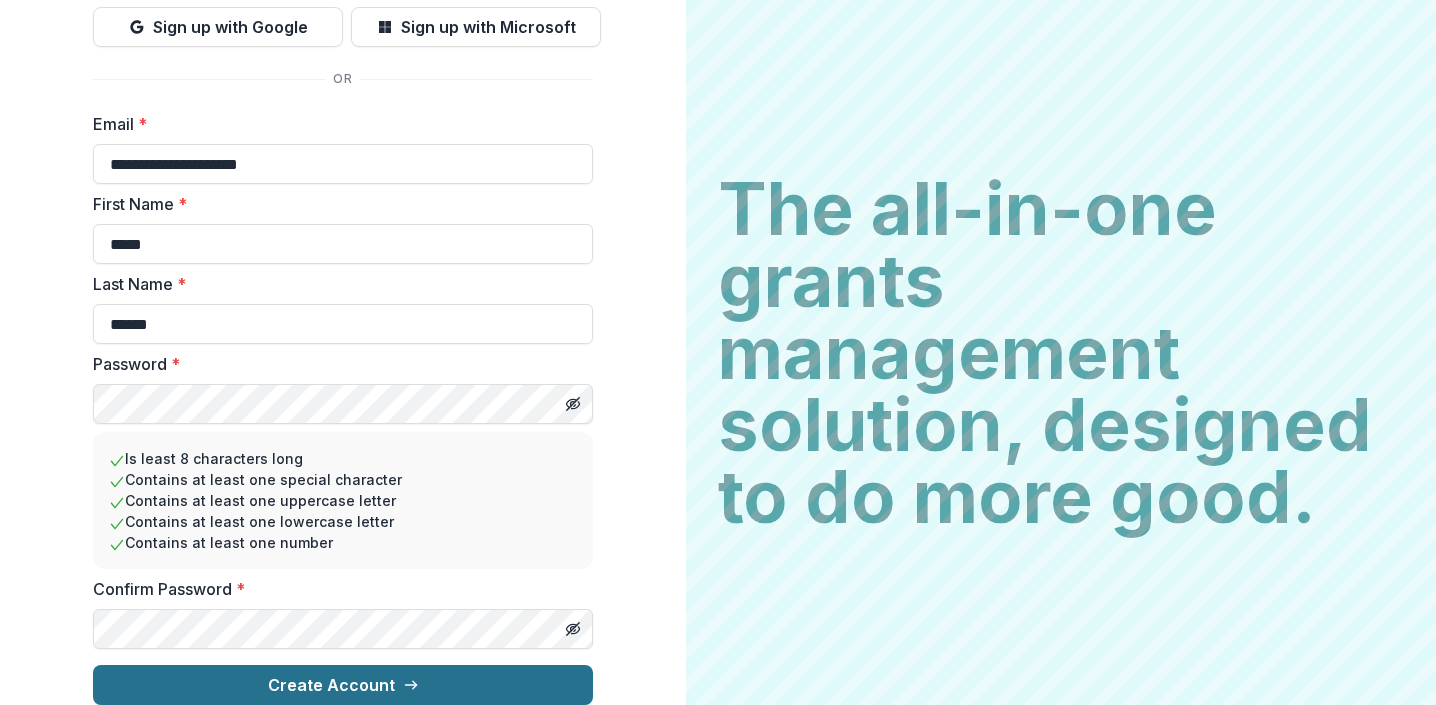 click on "Create Account" at bounding box center (343, 685) 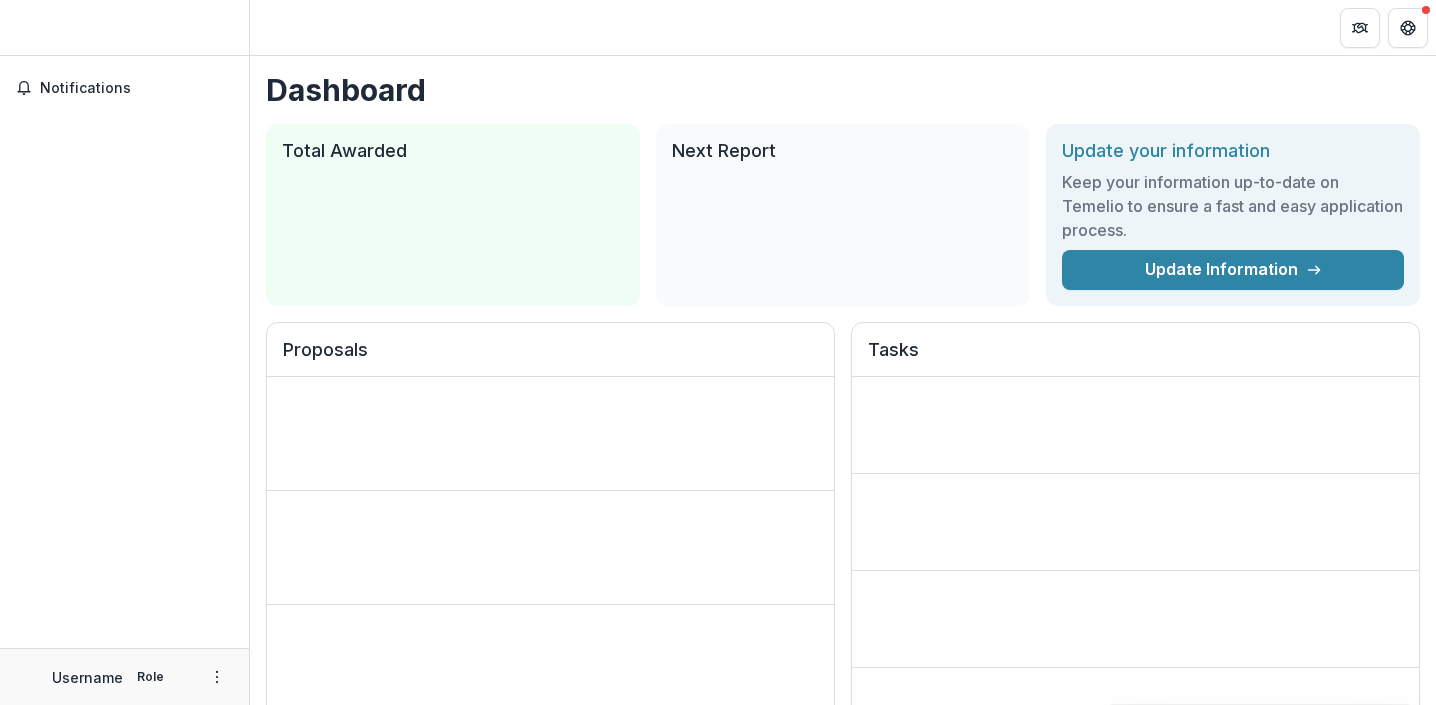 scroll, scrollTop: 0, scrollLeft: 0, axis: both 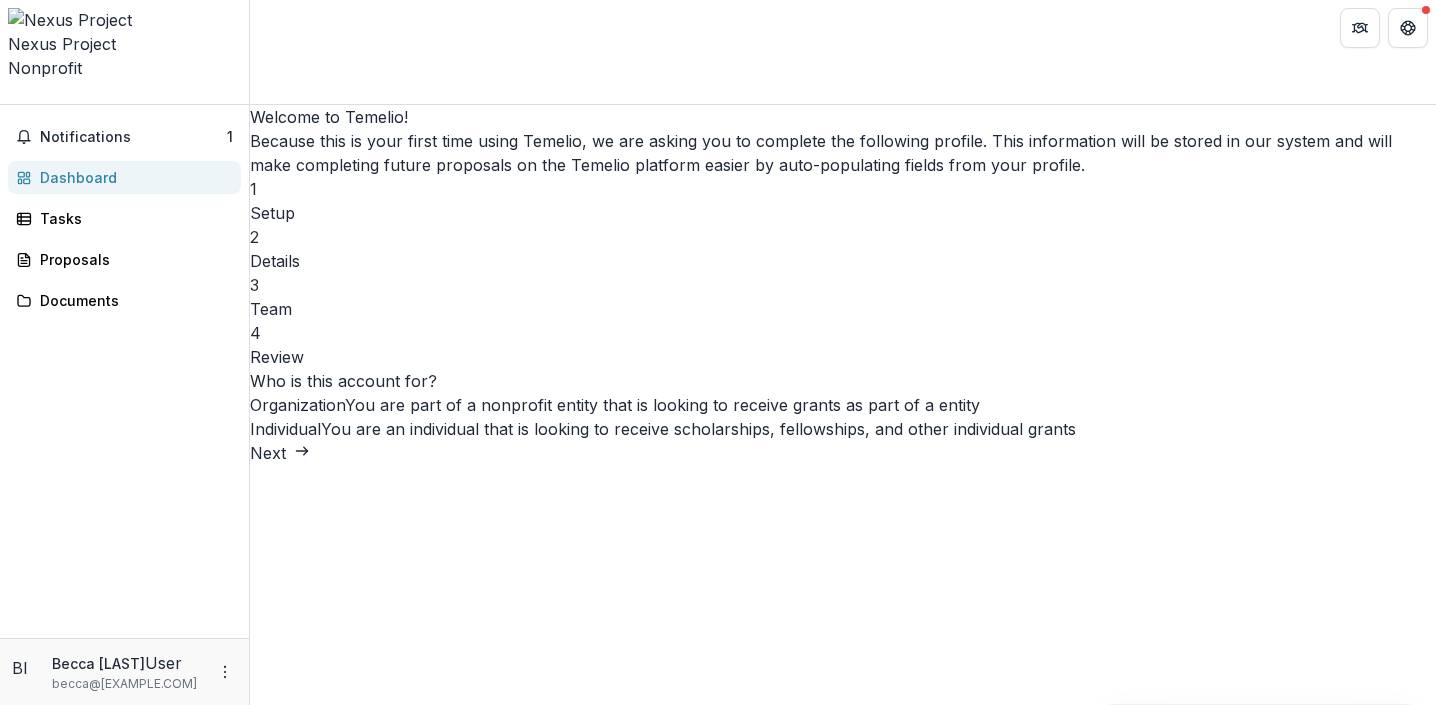 click on "Next" at bounding box center (280, 453) 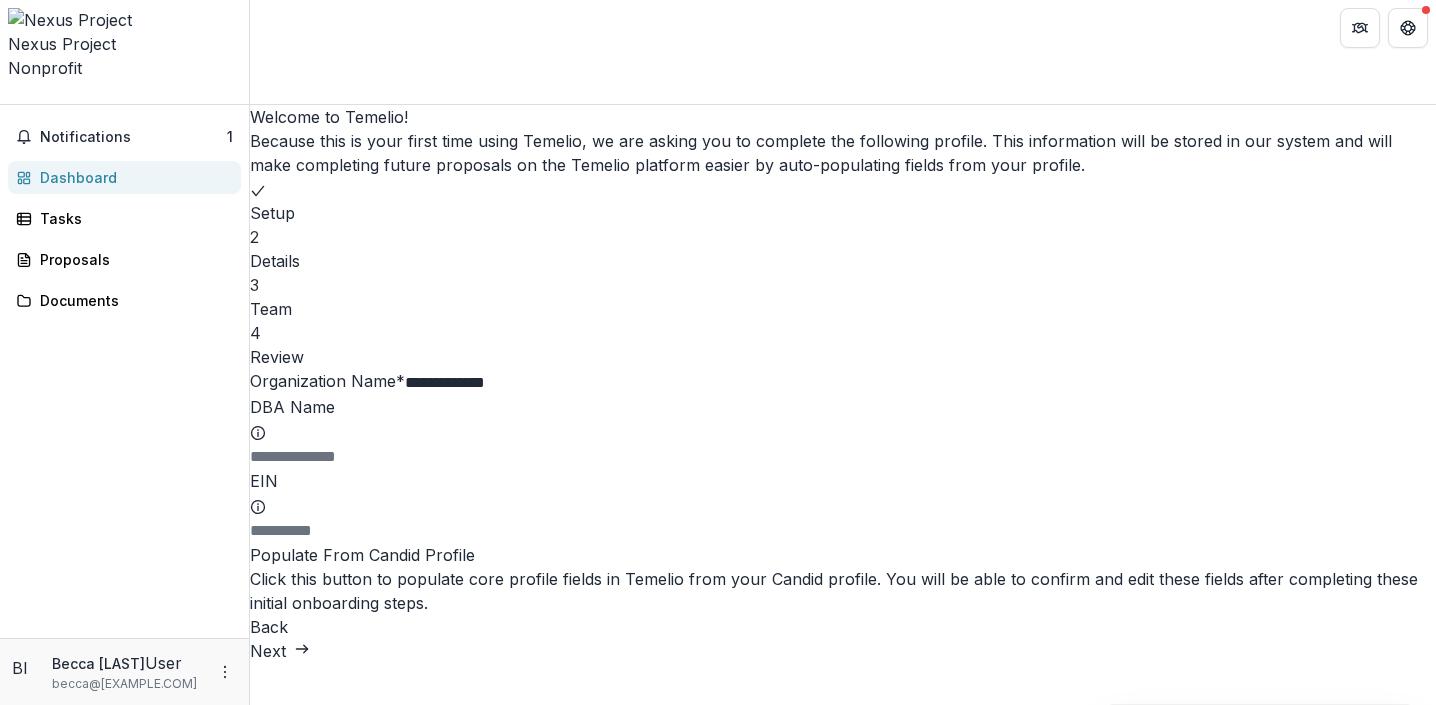 click on "**********" at bounding box center (485, 383) 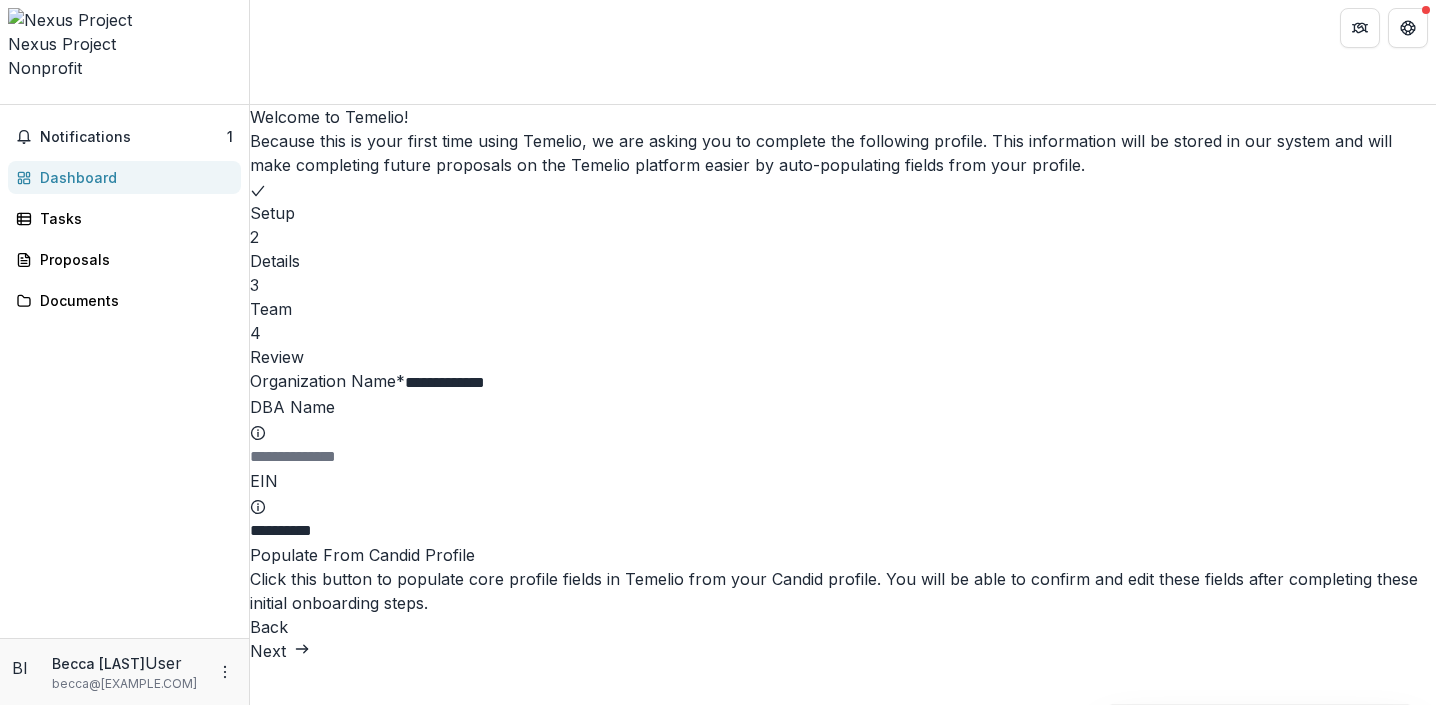 type on "**********" 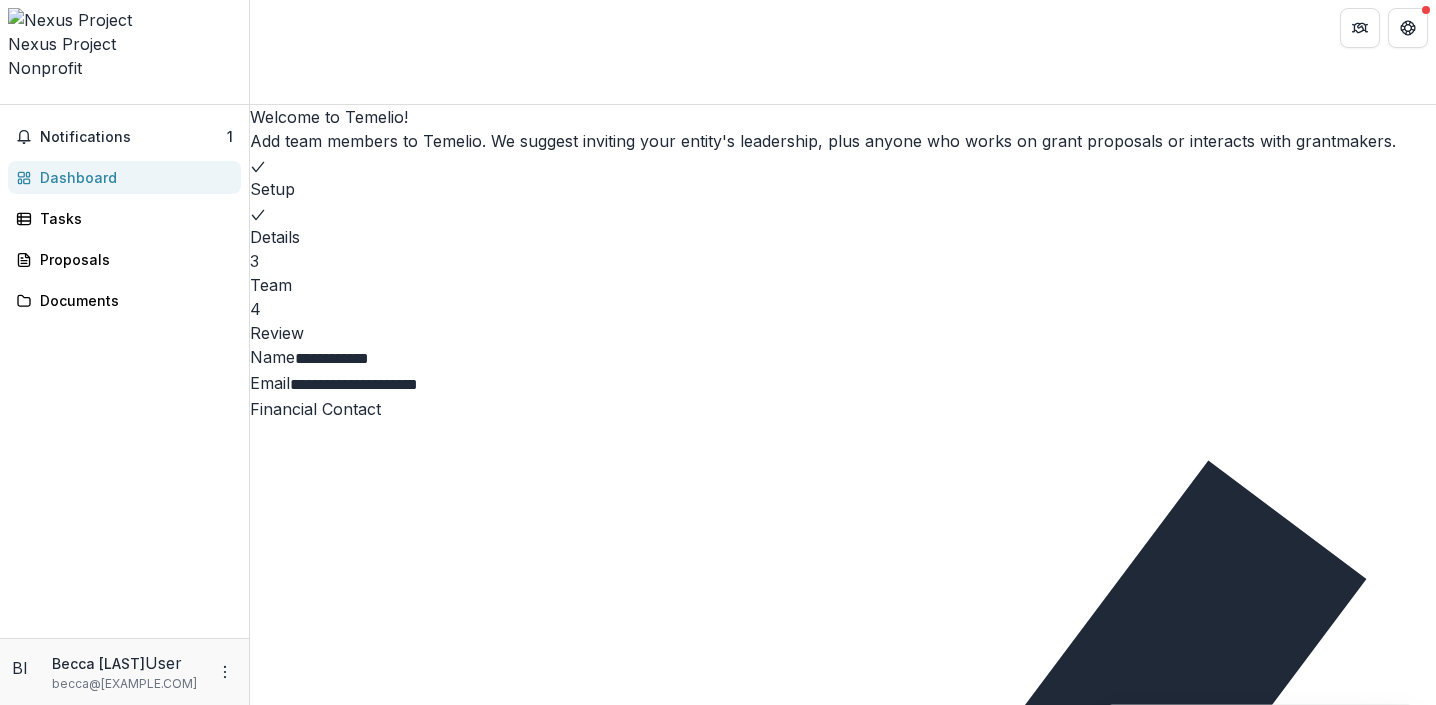 click on "Next" at bounding box center [280, 1493] 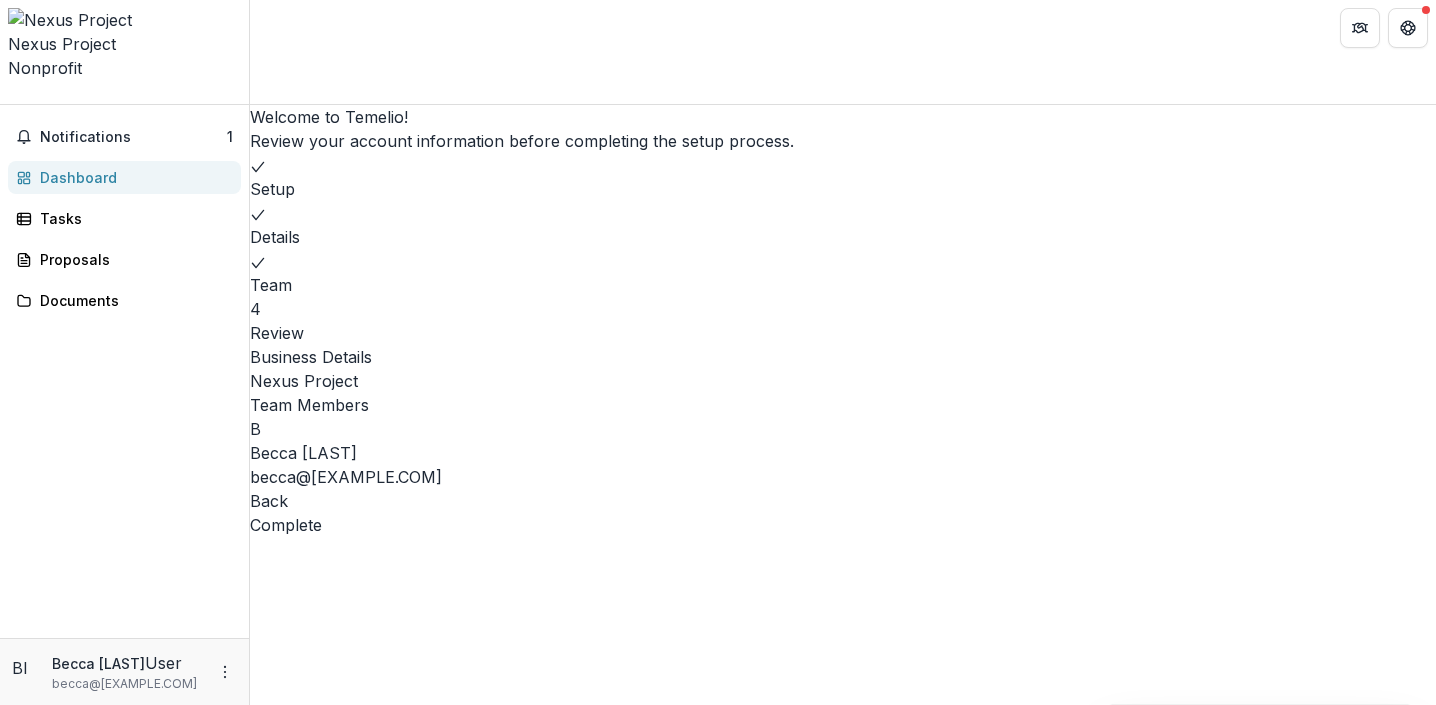 click on "Complete" at bounding box center [286, 525] 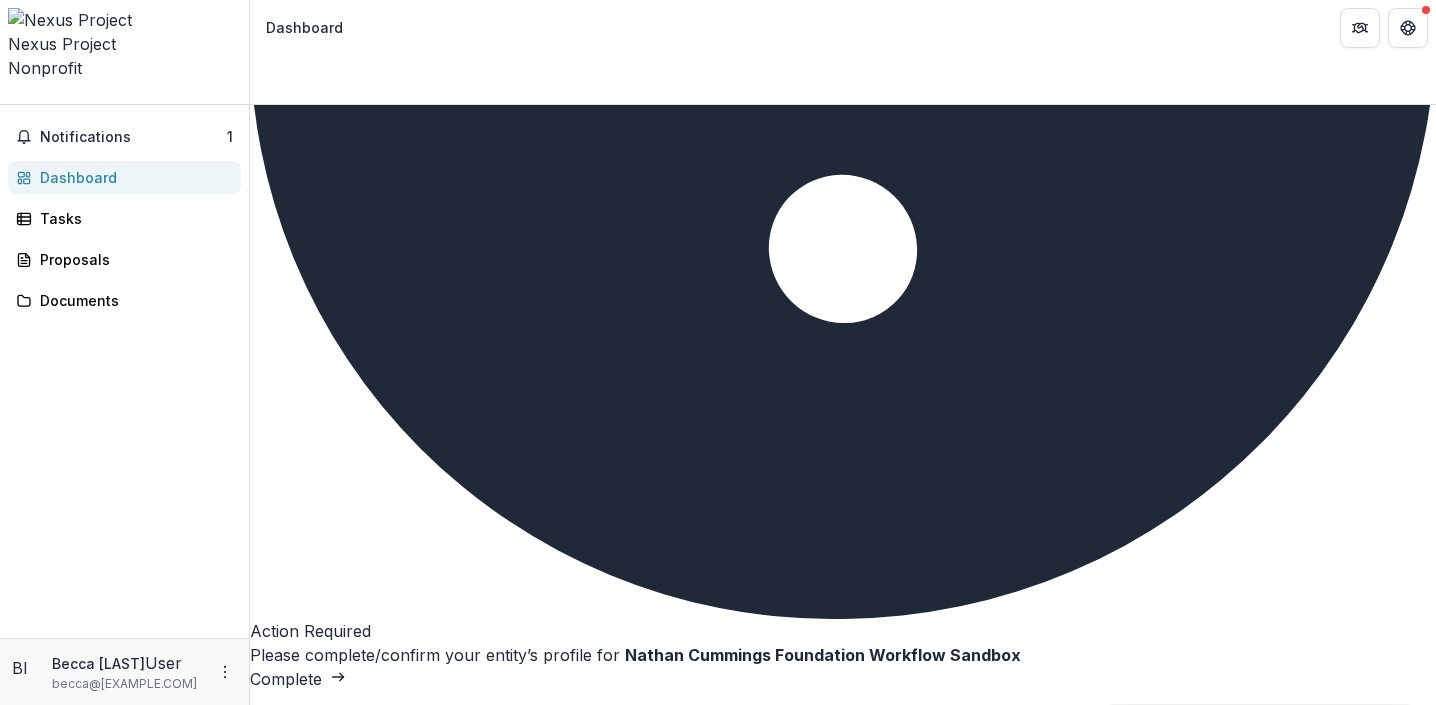 scroll, scrollTop: 0, scrollLeft: 0, axis: both 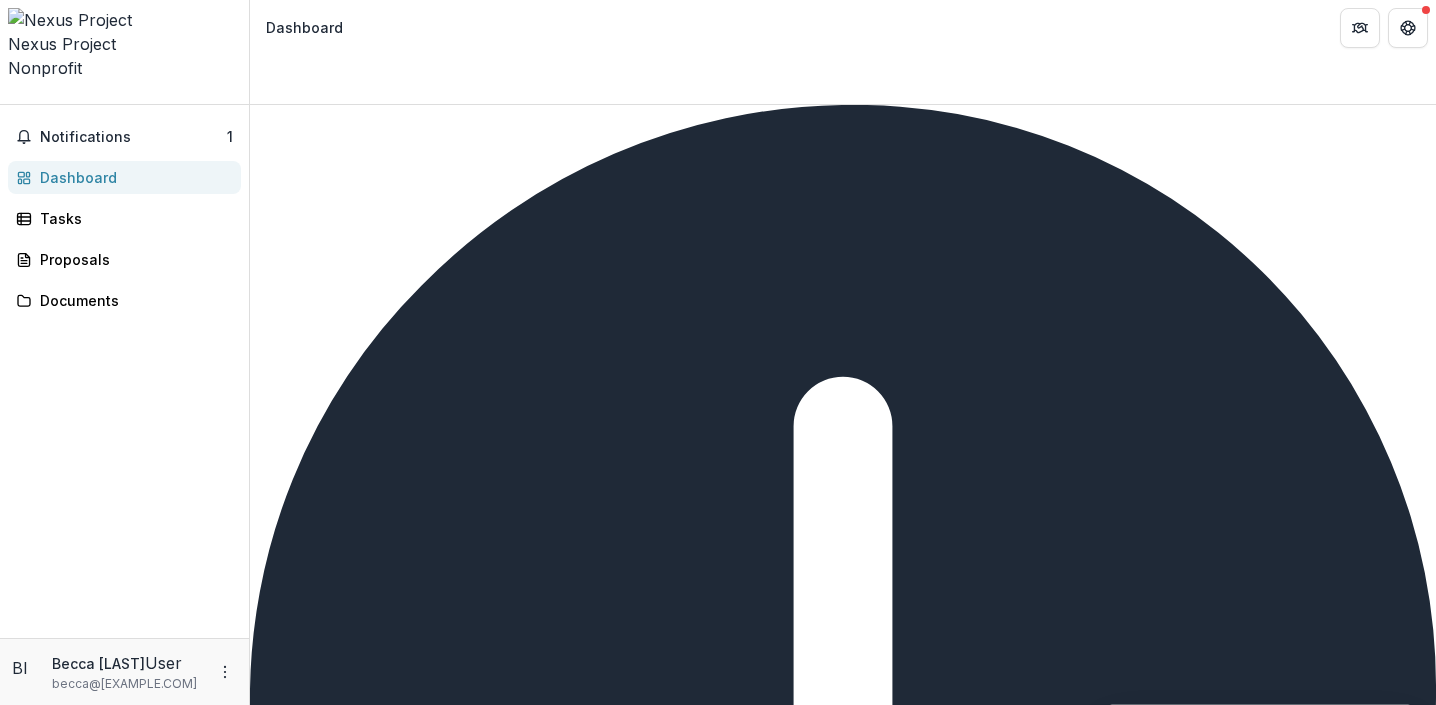 click on "Complete" at bounding box center [298, 1351] 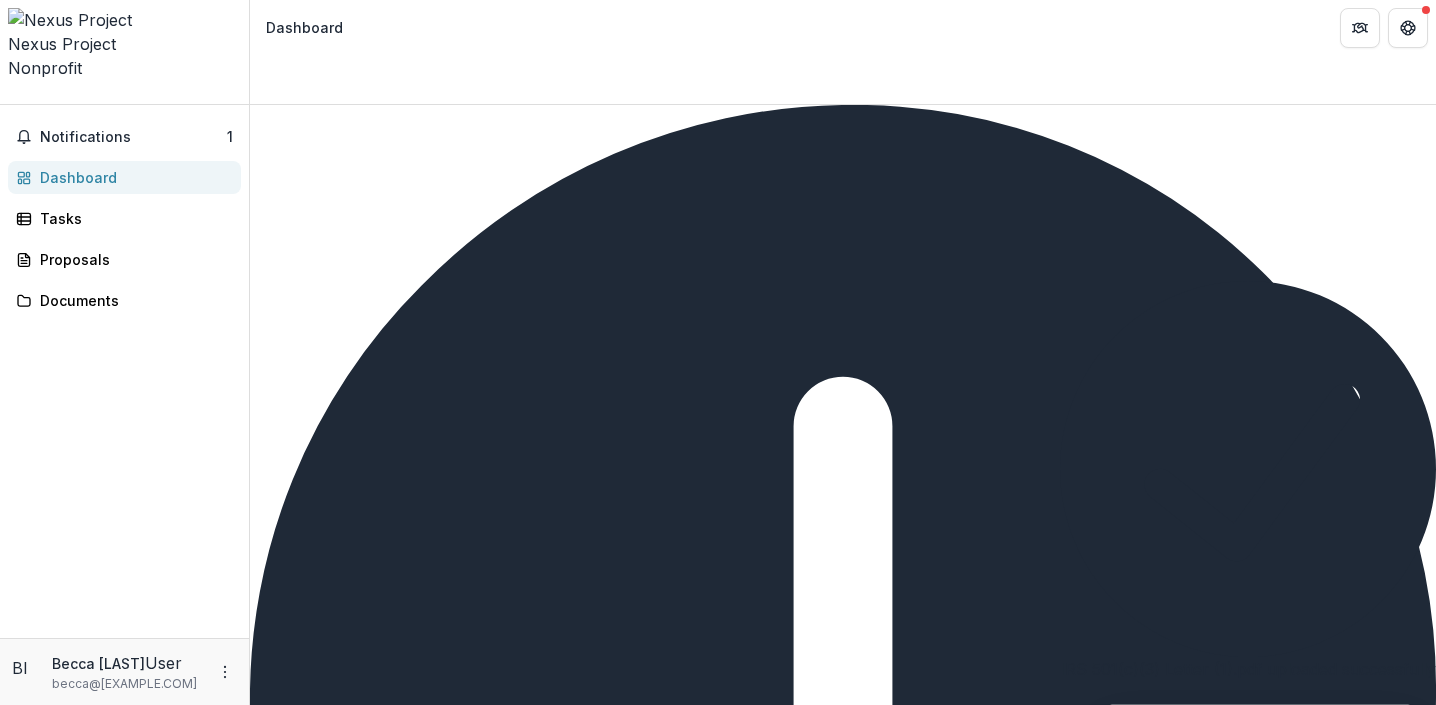 scroll, scrollTop: 1350, scrollLeft: 0, axis: vertical 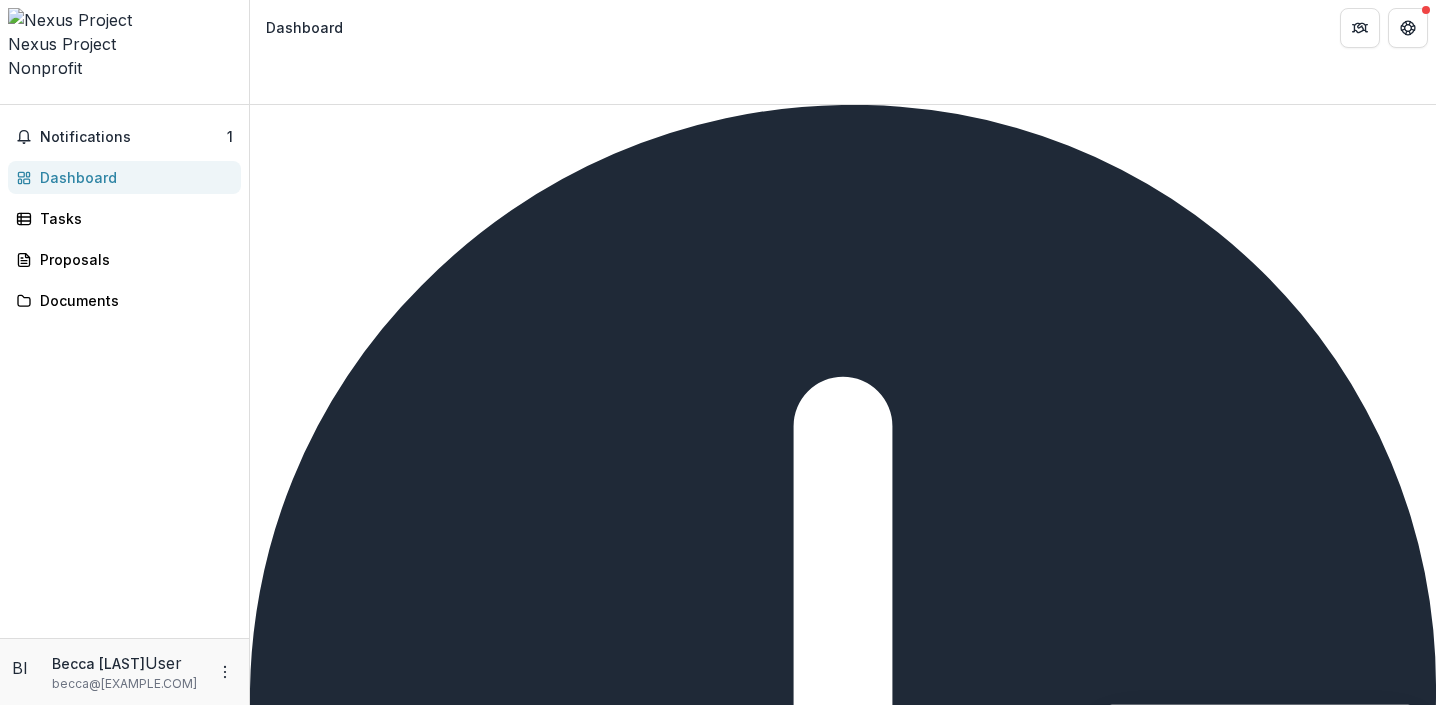 click on "click to browse" at bounding box center (231, 4602) 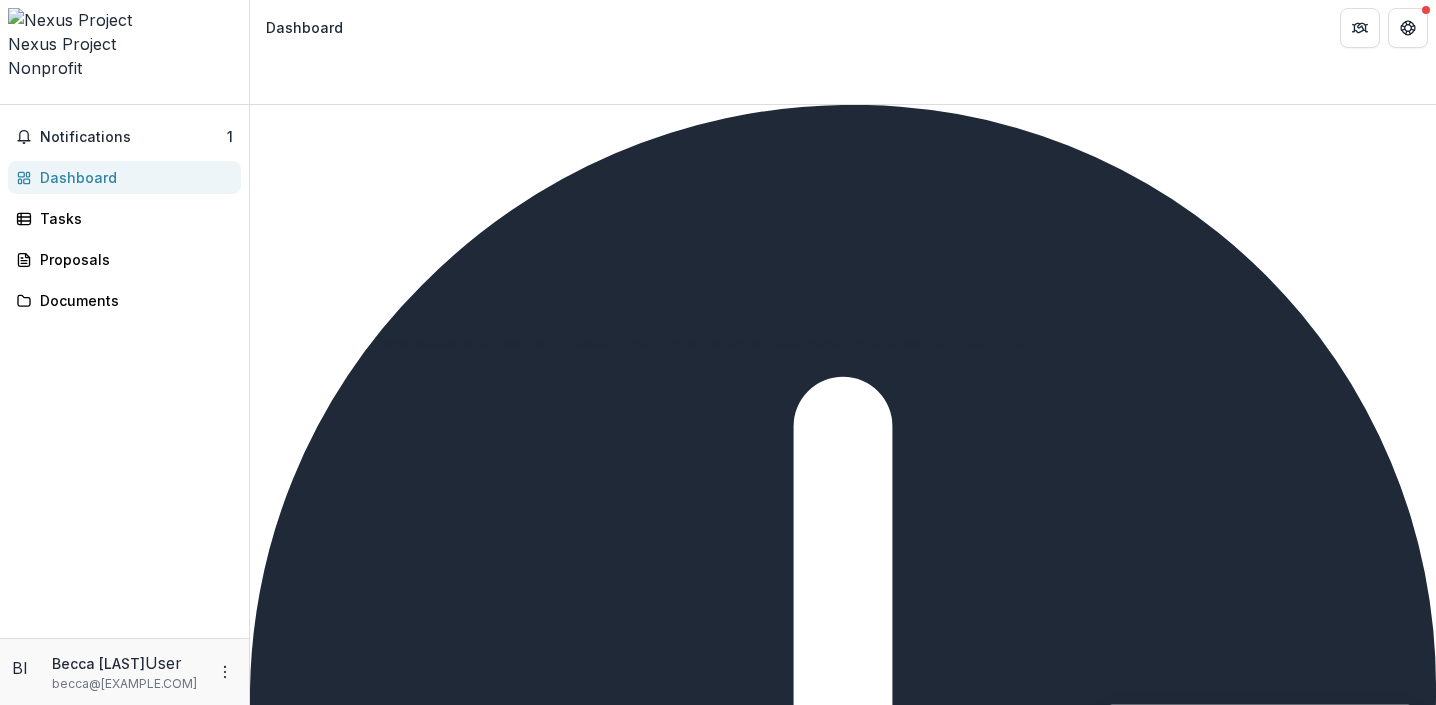 click 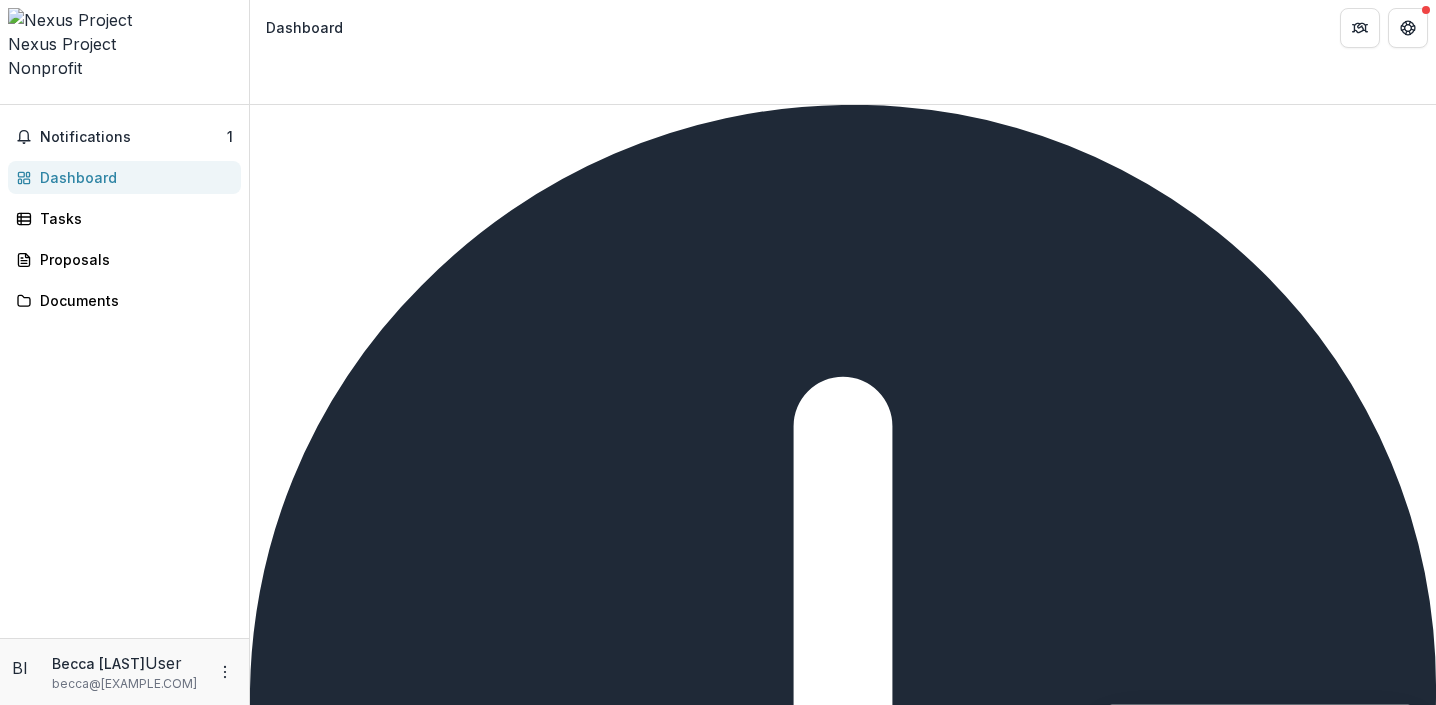 click 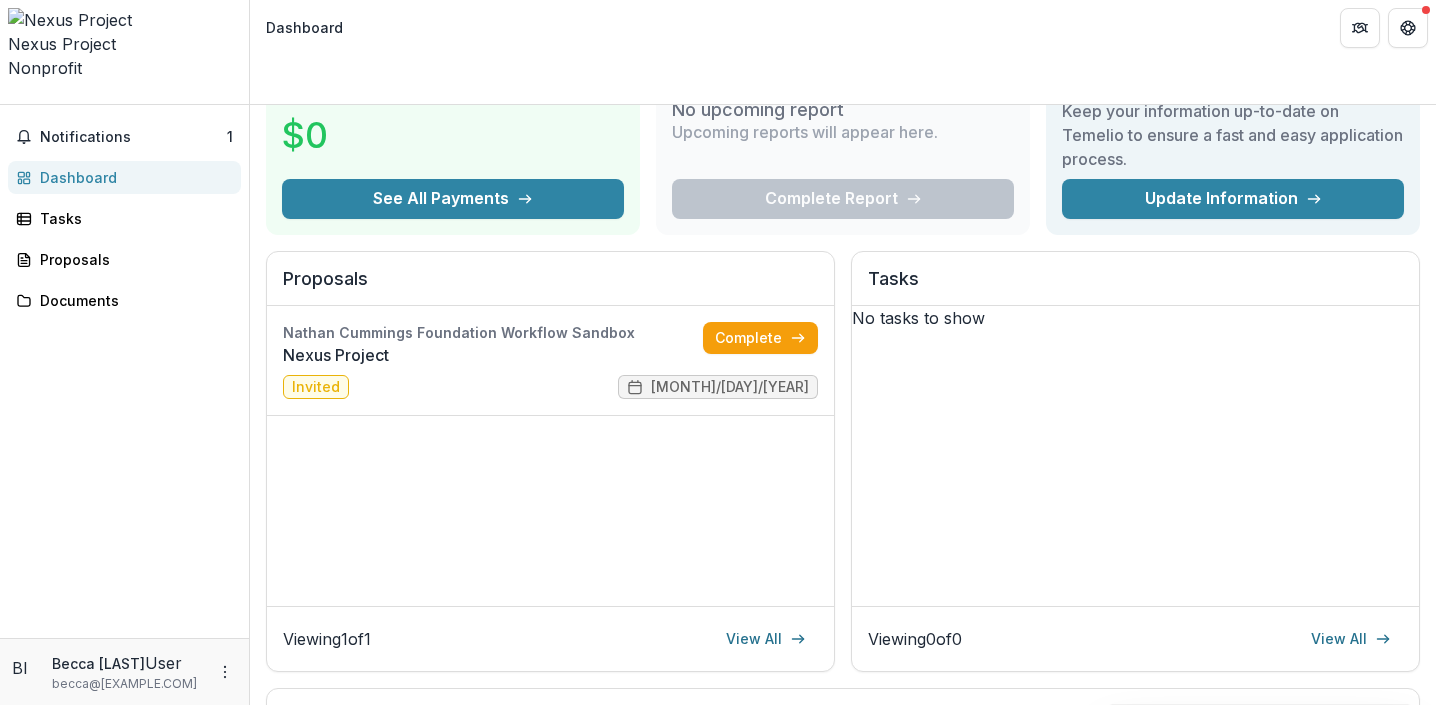 scroll, scrollTop: 160, scrollLeft: 0, axis: vertical 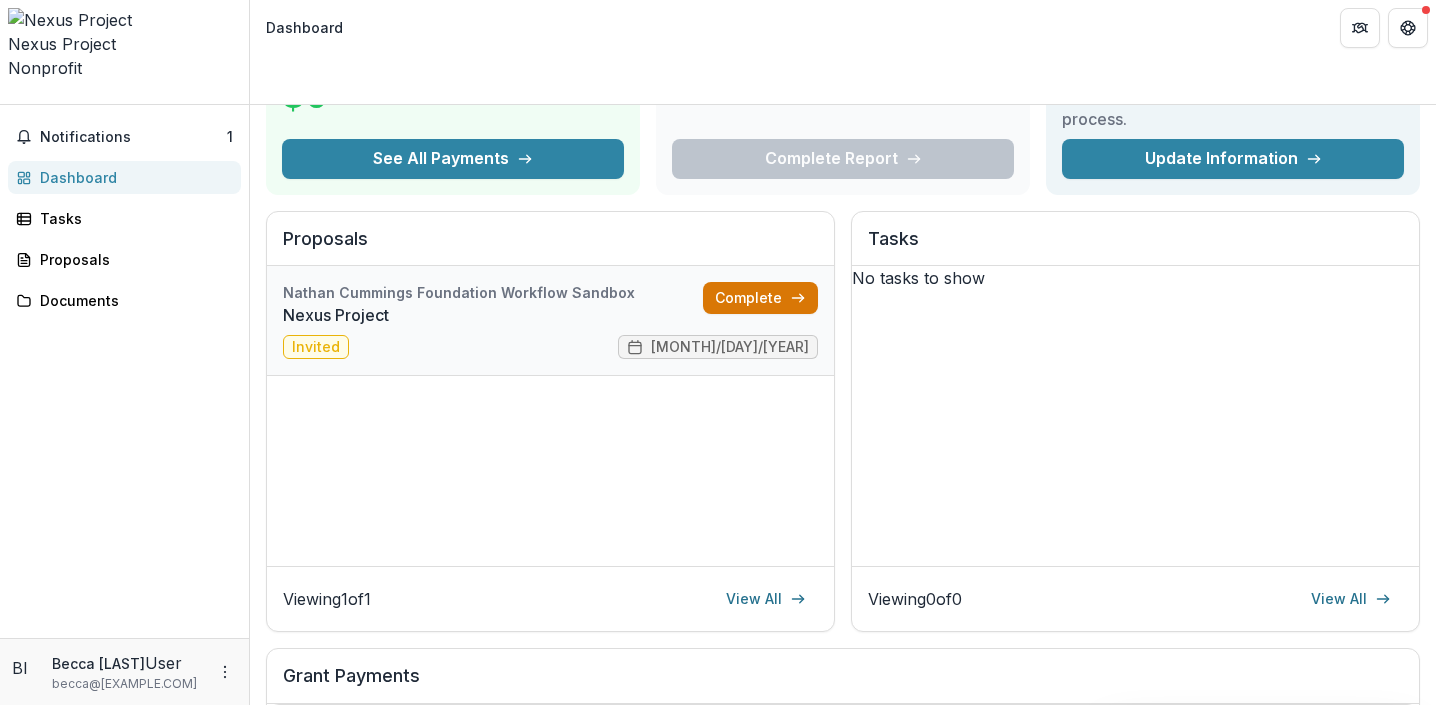 click on "Complete" at bounding box center (760, 298) 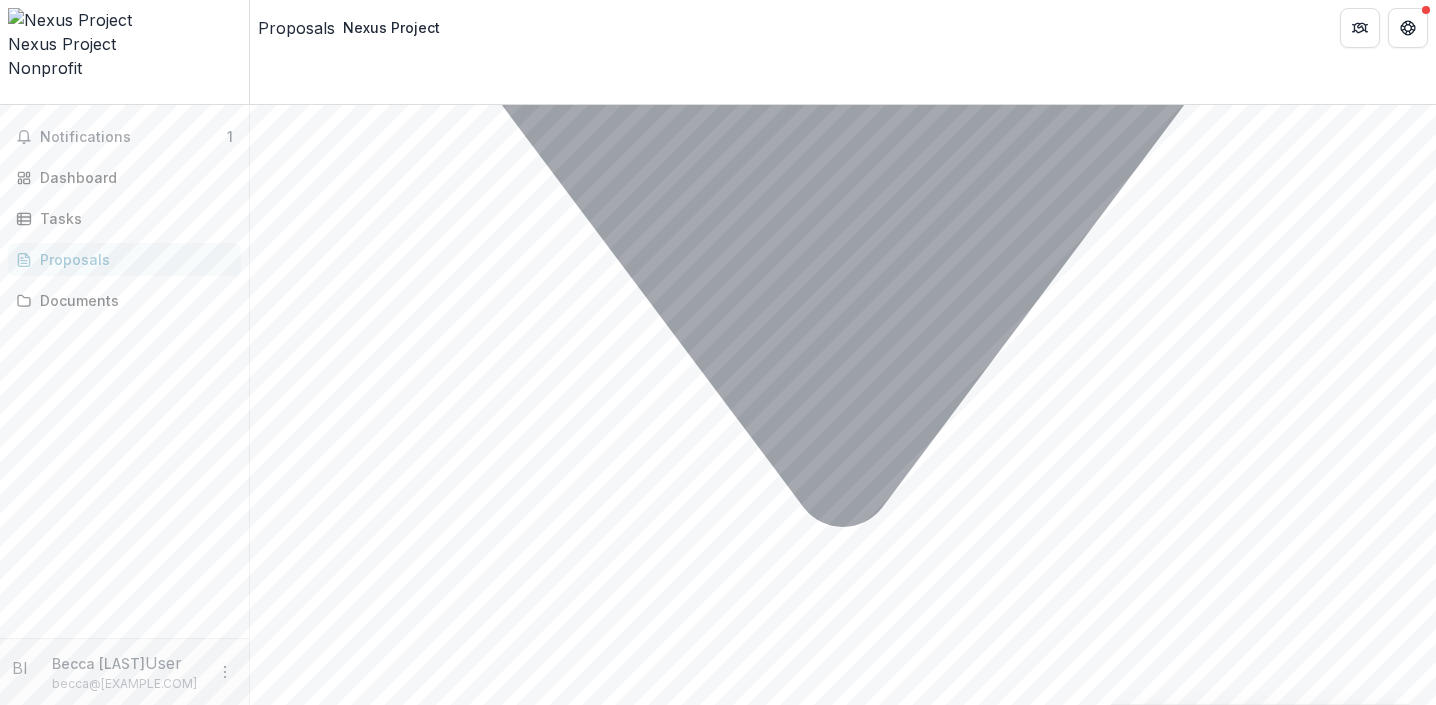 scroll, scrollTop: 6533, scrollLeft: 0, axis: vertical 